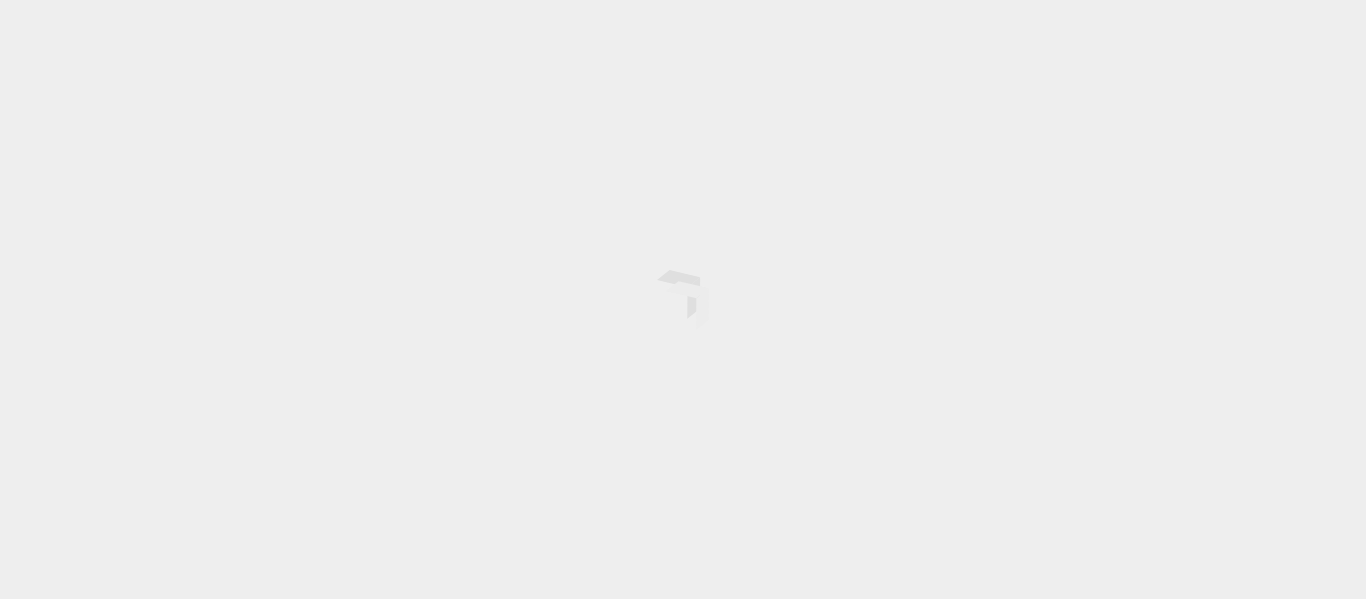 scroll, scrollTop: 0, scrollLeft: 0, axis: both 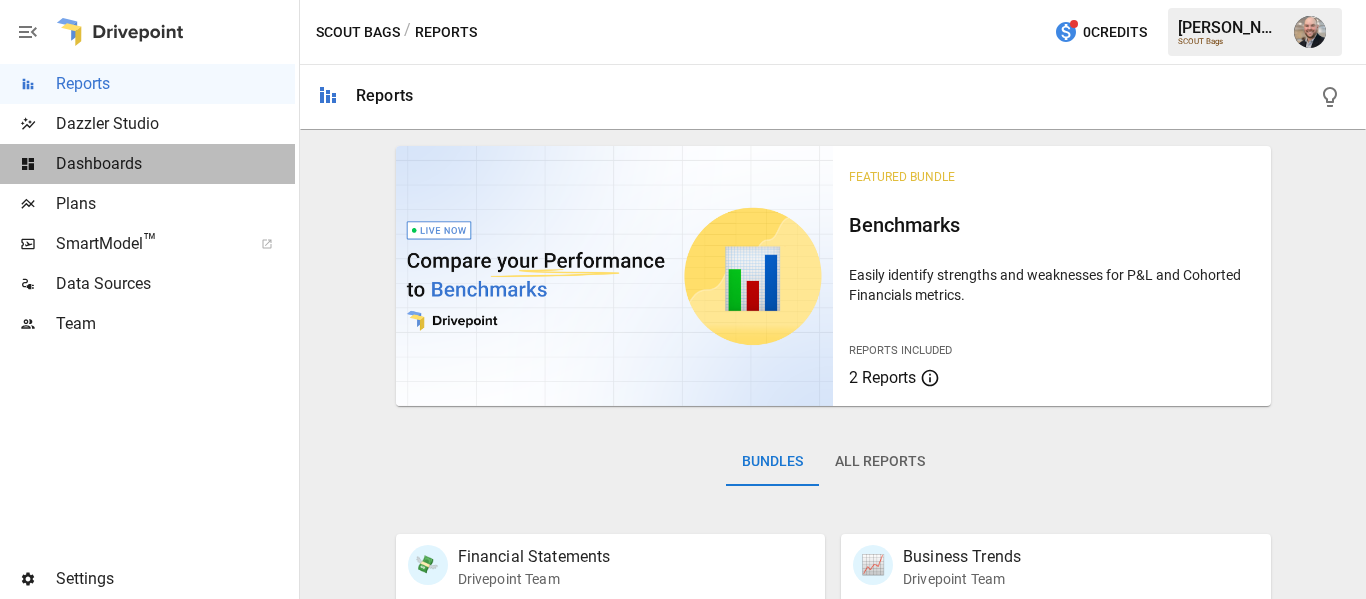 click on "Dashboards" at bounding box center (175, 164) 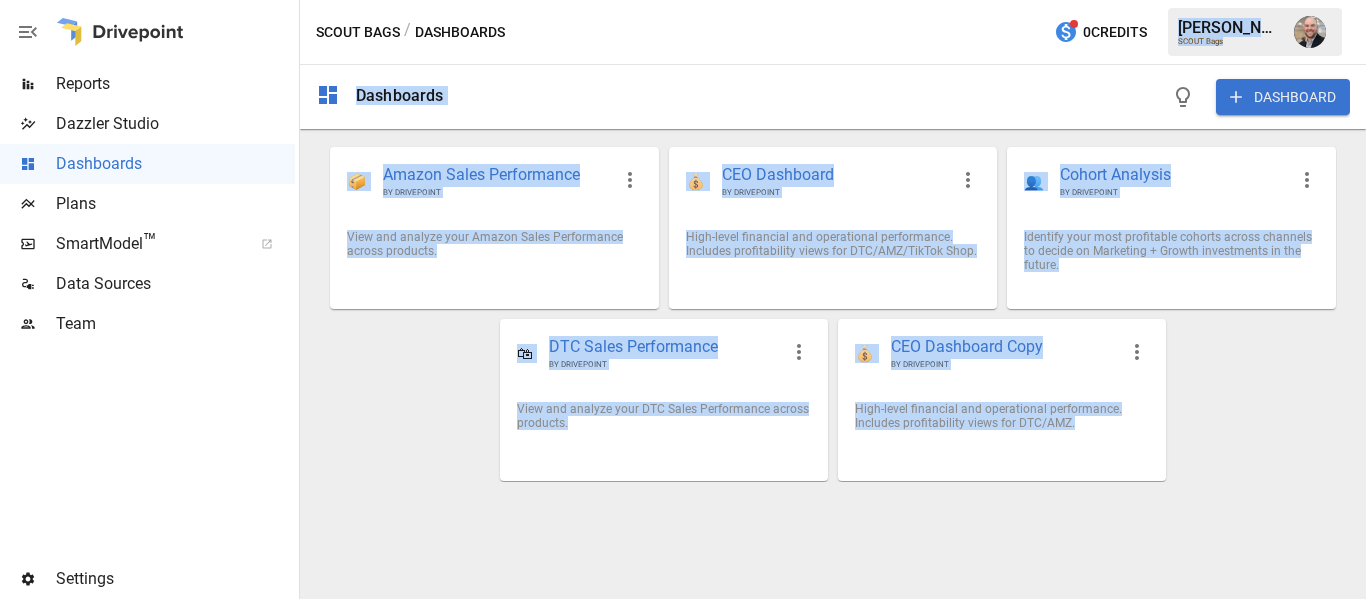 drag, startPoint x: 603, startPoint y: 34, endPoint x: 1094, endPoint y: 482, distance: 664.66907 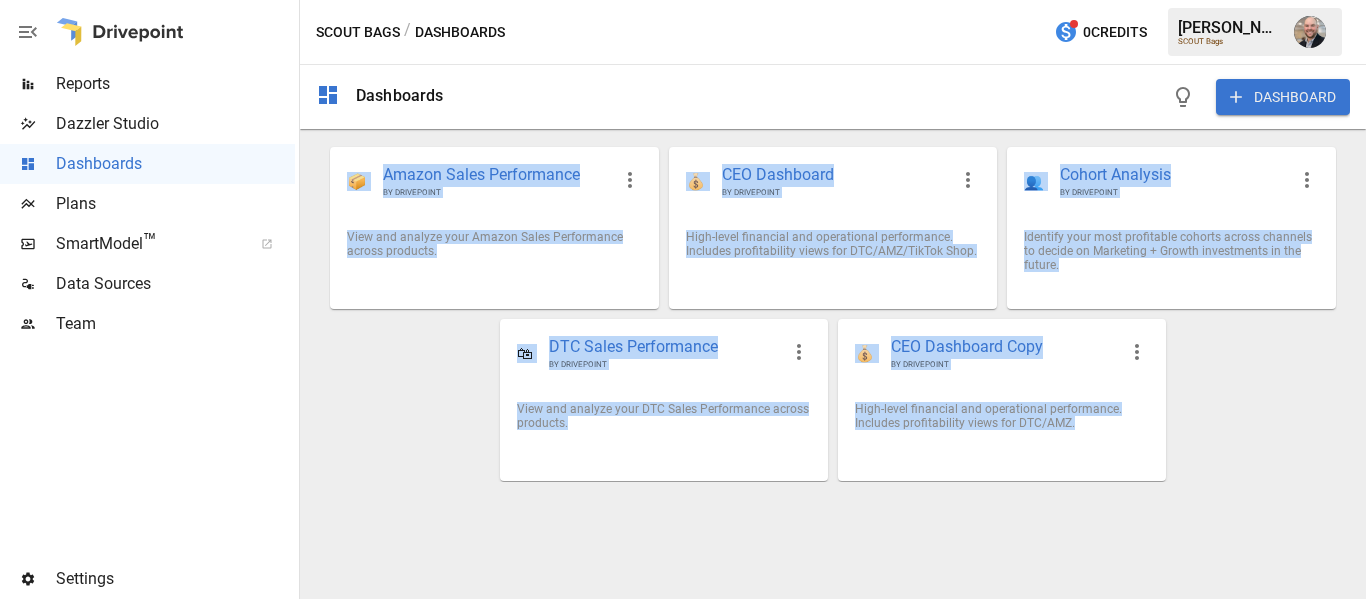 drag, startPoint x: 1197, startPoint y: 525, endPoint x: 747, endPoint y: 74, distance: 637.1036 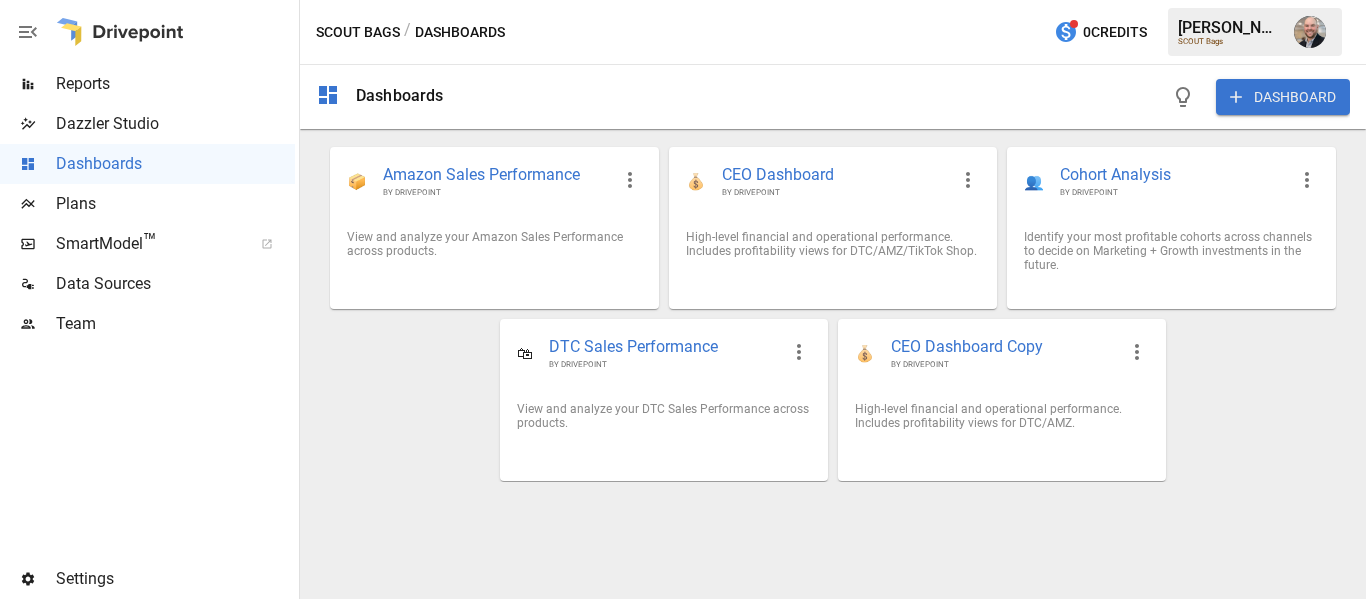 click on "DASHBOARD" at bounding box center (905, 97) 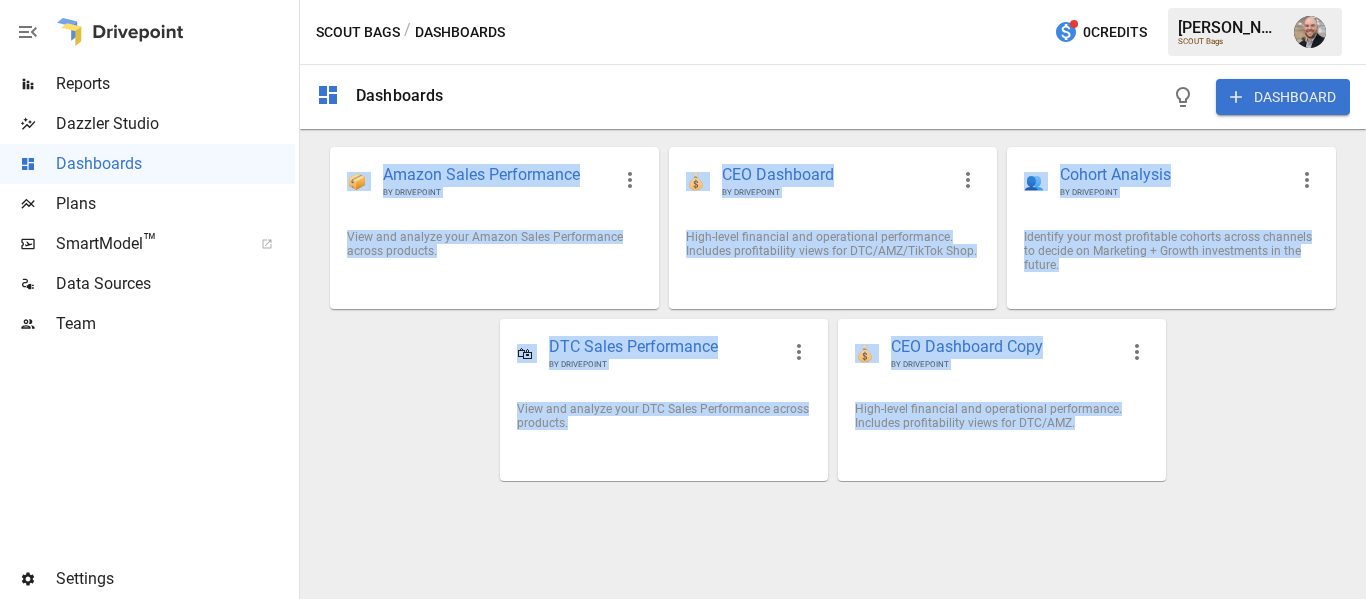 drag, startPoint x: 747, startPoint y: 74, endPoint x: 1182, endPoint y: 441, distance: 569.13446 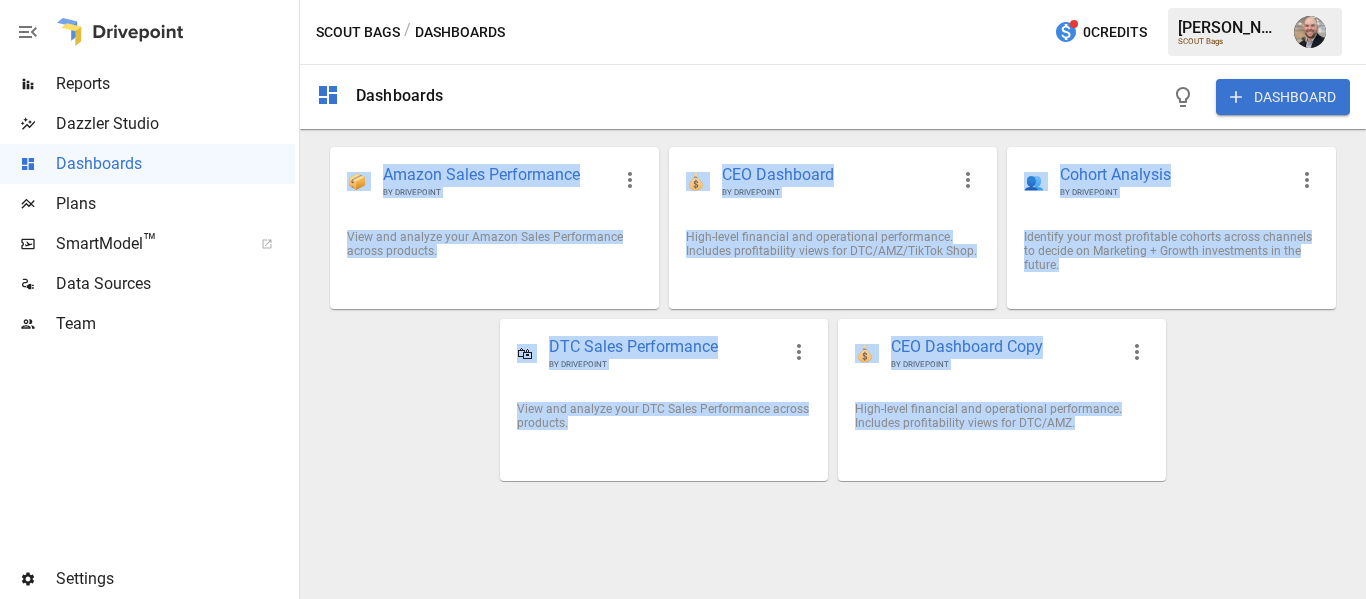 drag, startPoint x: 1182, startPoint y: 441, endPoint x: 812, endPoint y: 75, distance: 520.4383 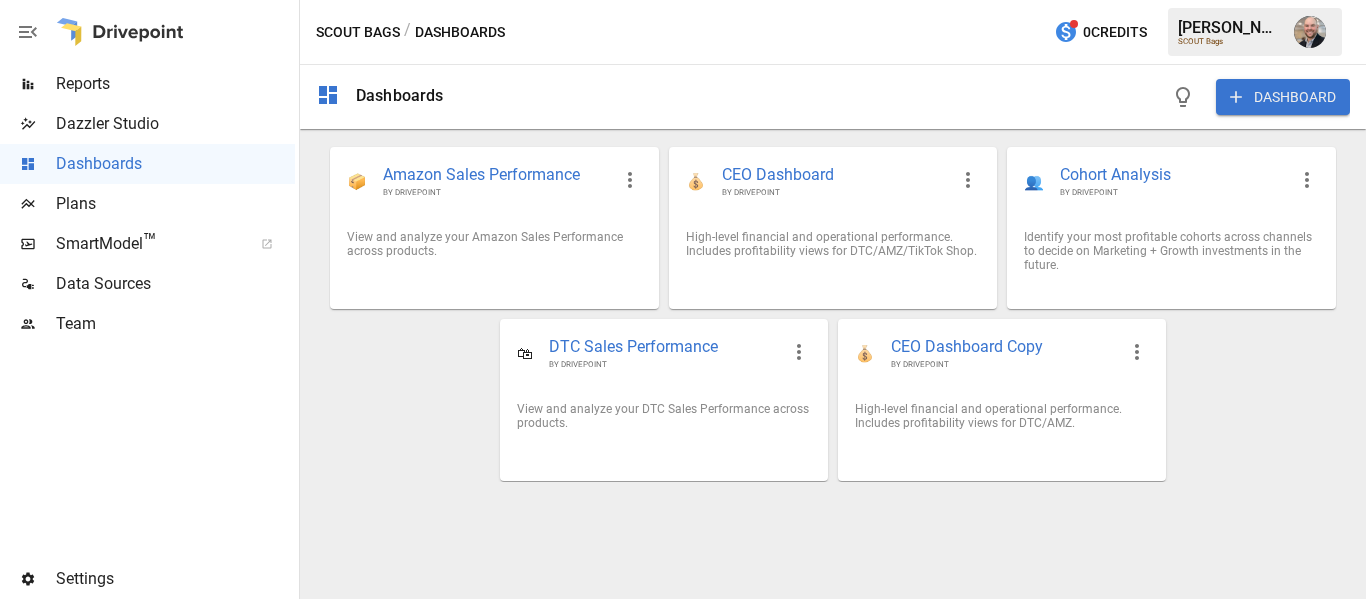 click on "DASHBOARD" at bounding box center [905, 97] 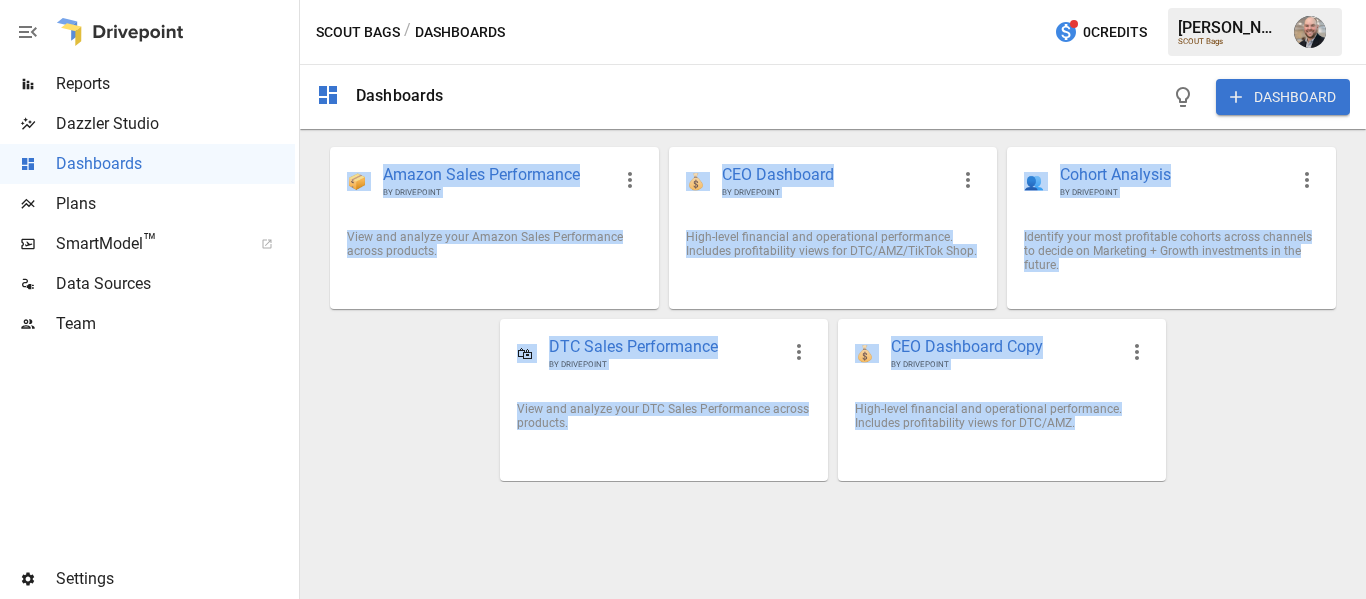 drag, startPoint x: 812, startPoint y: 75, endPoint x: 1264, endPoint y: 472, distance: 601.59204 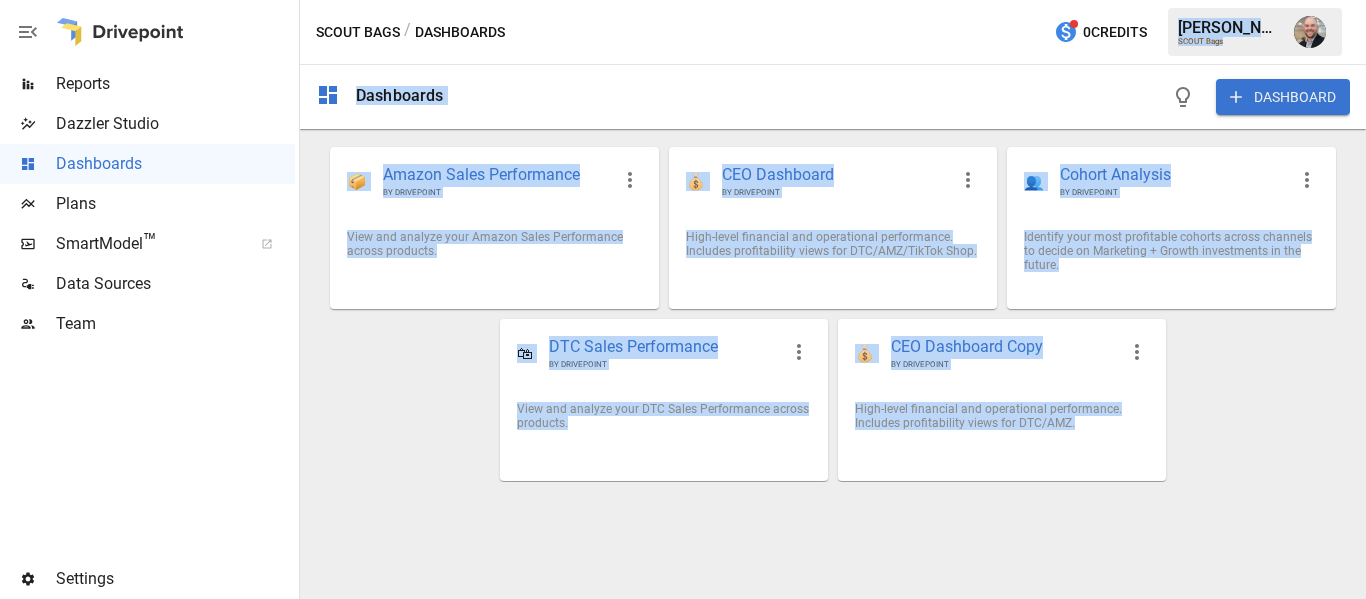 drag, startPoint x: 1264, startPoint y: 472, endPoint x: 805, endPoint y: 26, distance: 639.9977 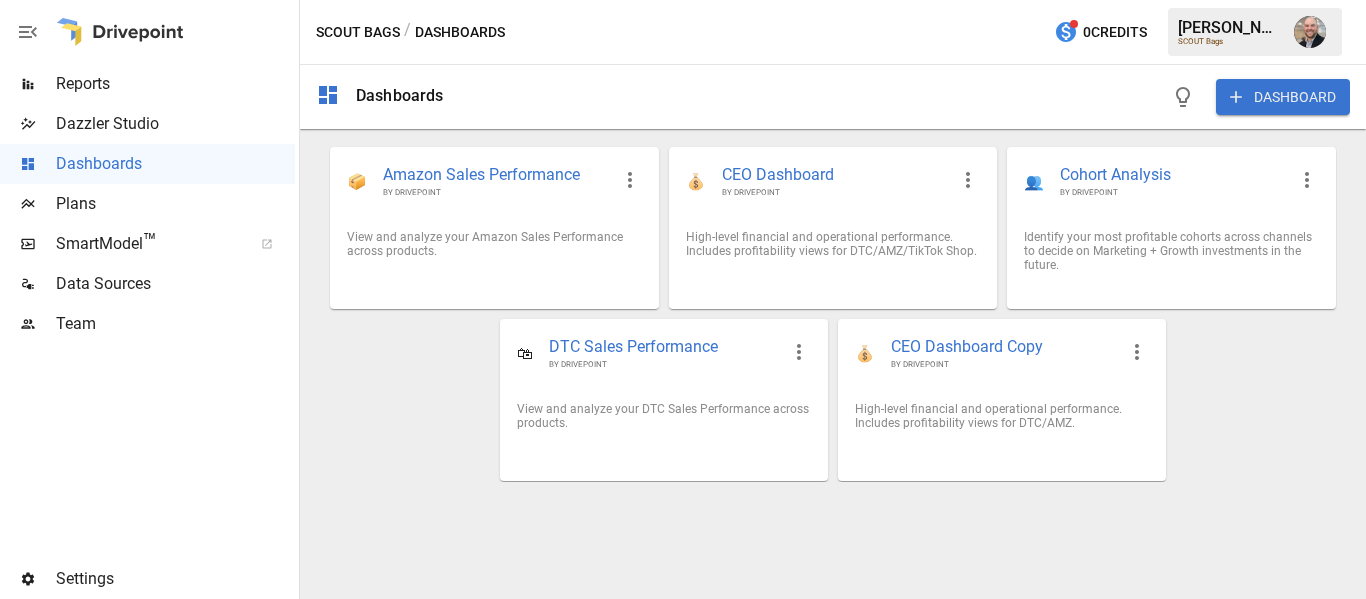 click on "SCOUT Bags / Dashboards 0  Credits Dustin J. SCOUT Bags" at bounding box center (833, 32) 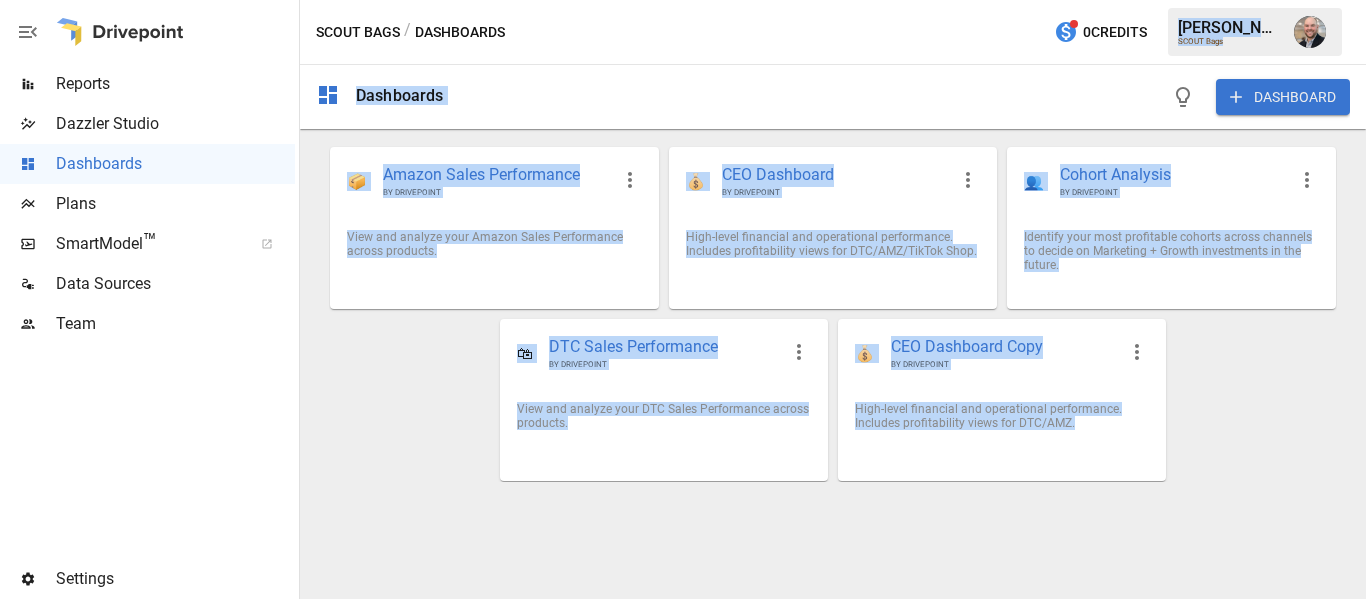 drag, startPoint x: 805, startPoint y: 26, endPoint x: 1232, endPoint y: 428, distance: 586.458 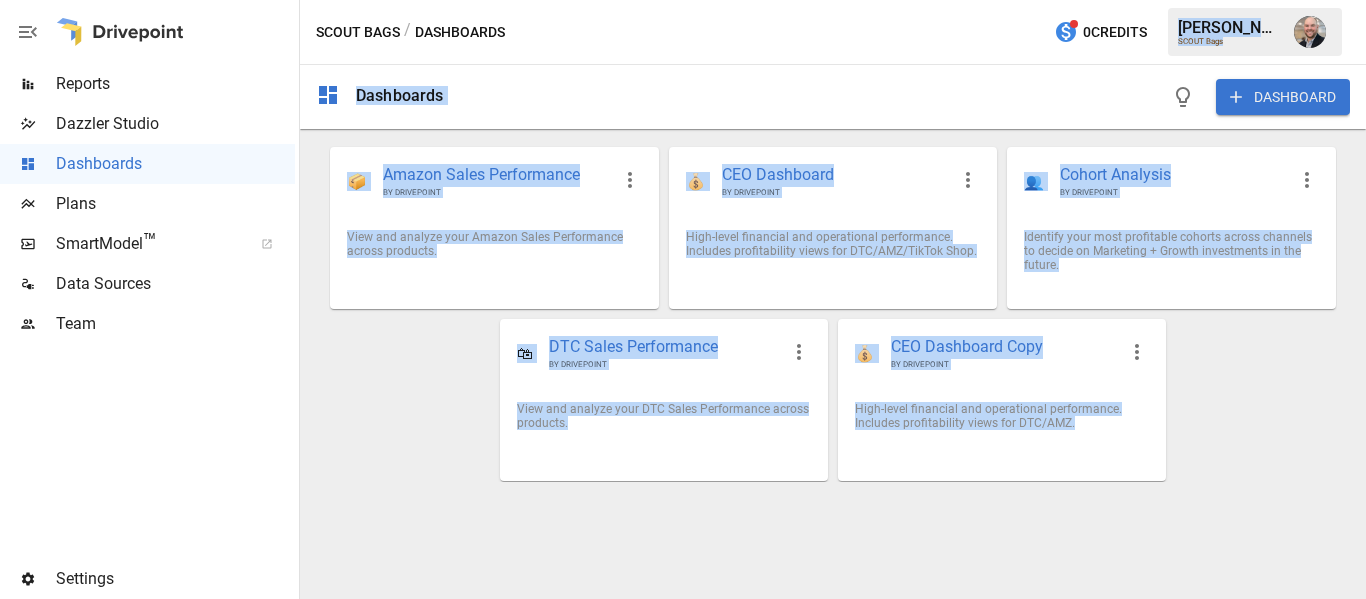 drag, startPoint x: 1232, startPoint y: 428, endPoint x: 884, endPoint y: 36, distance: 524.18317 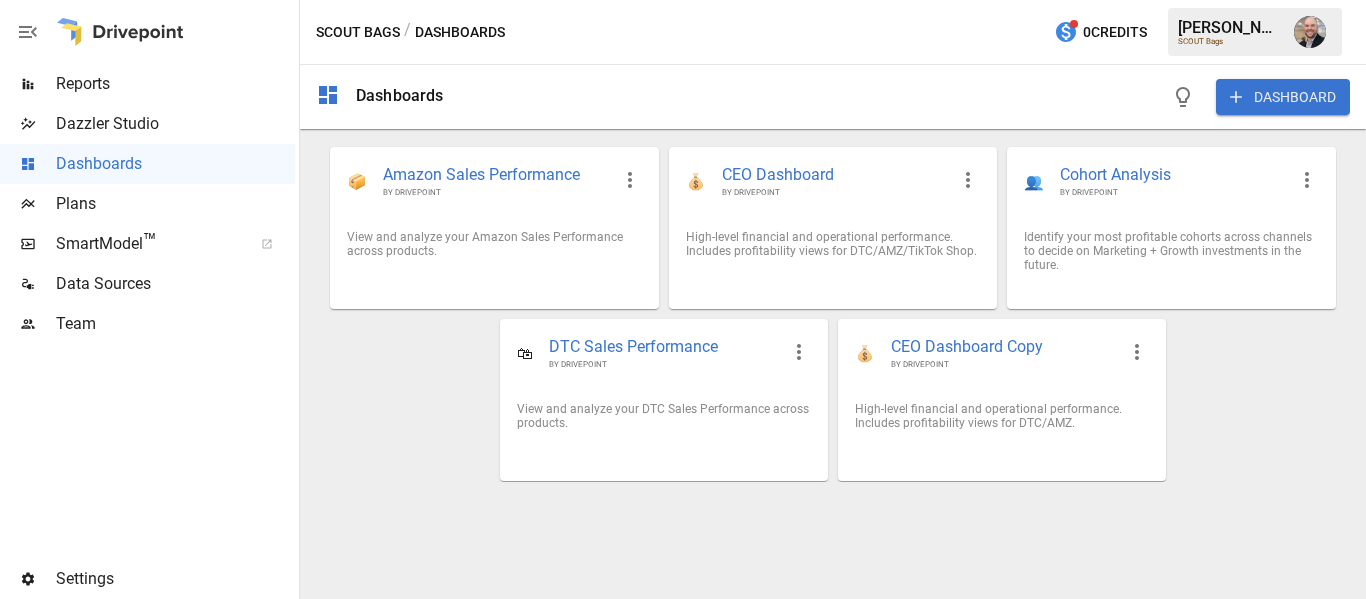 click on "SCOUT Bags / Dashboards 0  Credits Dustin J. SCOUT Bags" at bounding box center [833, 32] 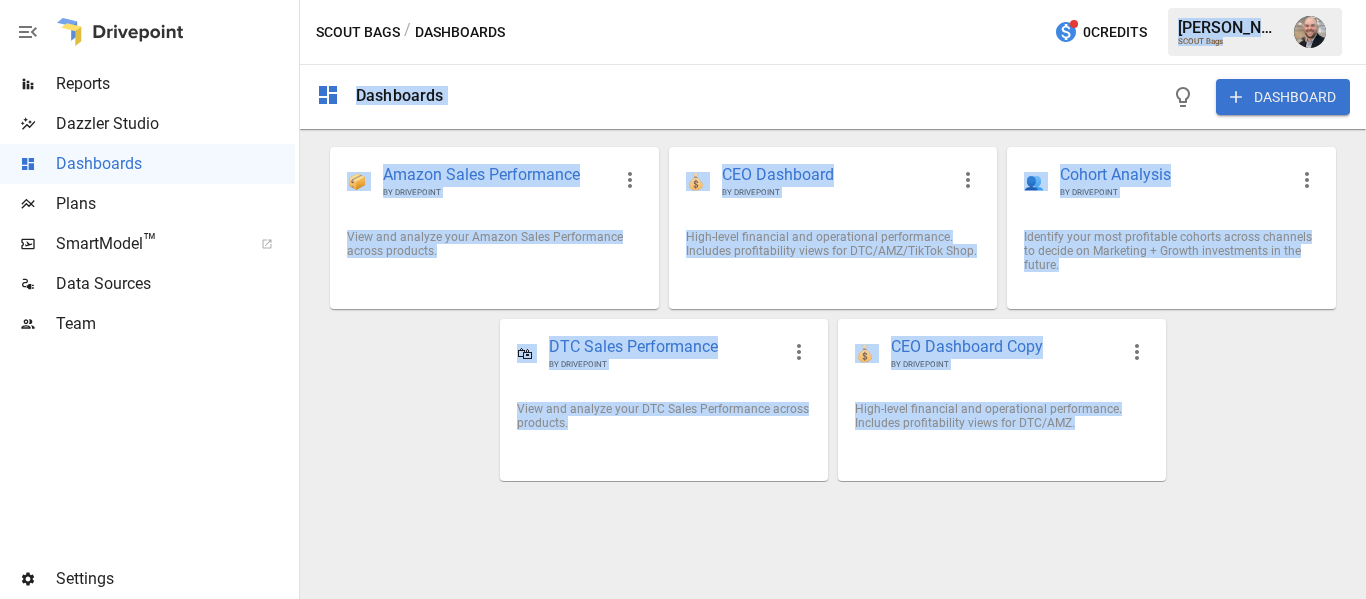 drag, startPoint x: 884, startPoint y: 36, endPoint x: 1245, endPoint y: 448, distance: 547.7819 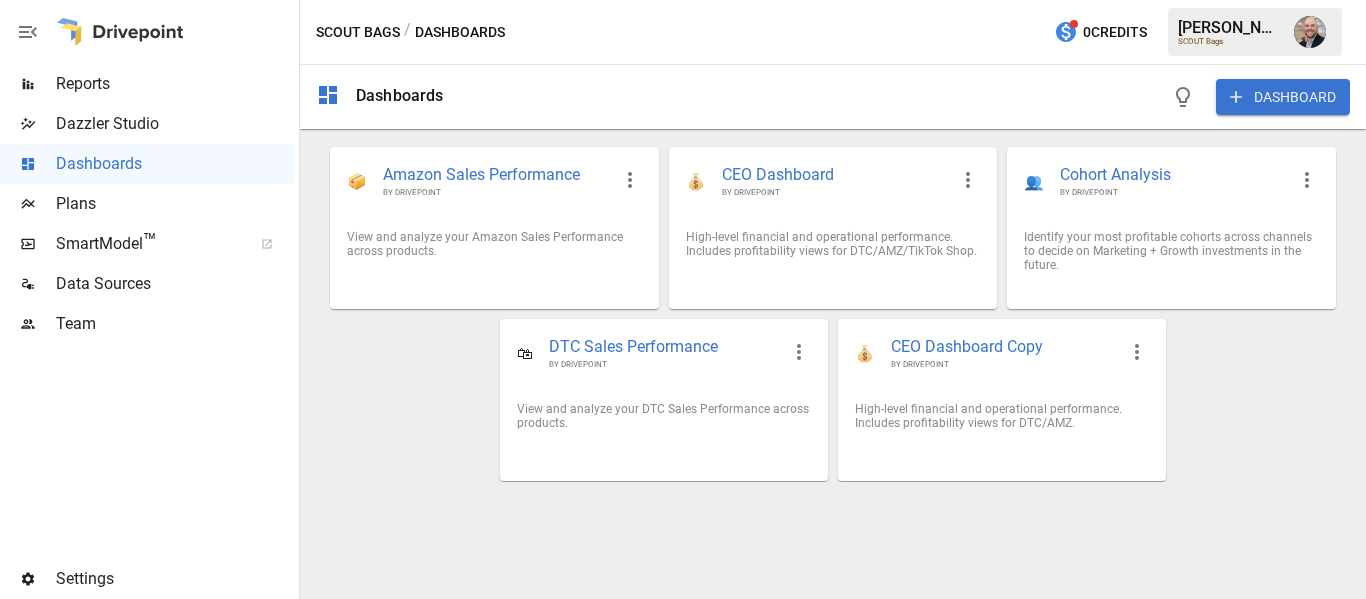 click on "SCOUT Bags / Dashboards 0  Credits Dustin J. SCOUT Bags" at bounding box center [833, 32] 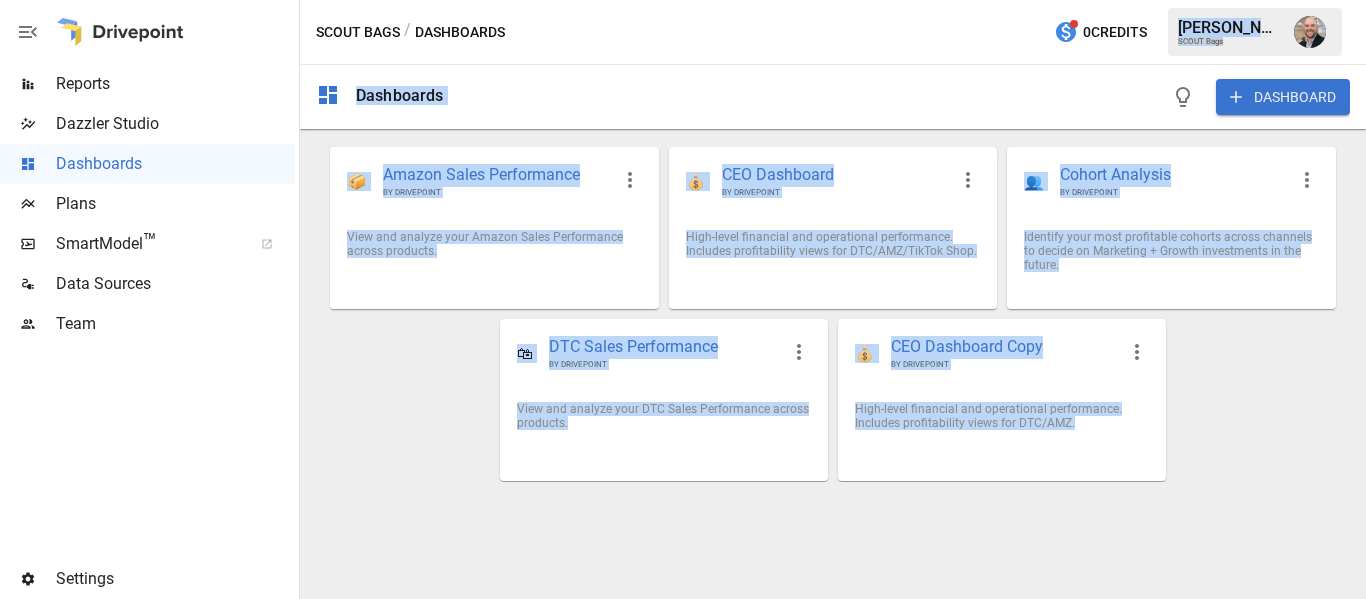 drag, startPoint x: 874, startPoint y: 37, endPoint x: 1204, endPoint y: 435, distance: 517.0145 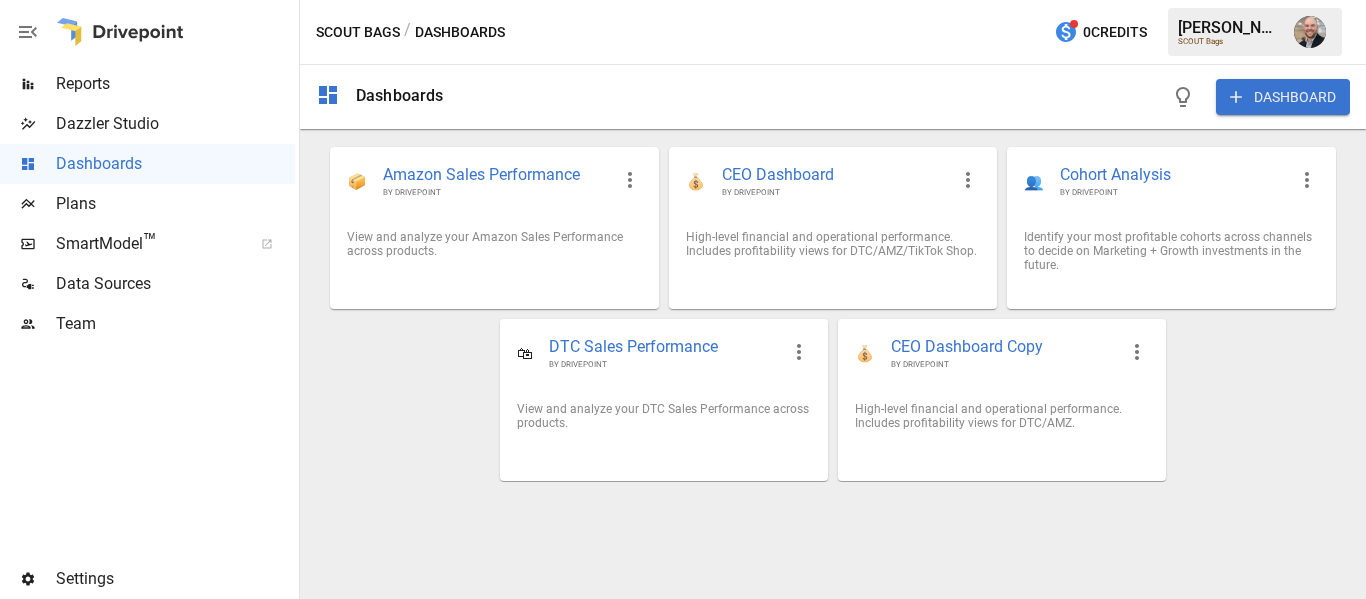 drag, startPoint x: 1204, startPoint y: 435, endPoint x: 808, endPoint y: -15, distance: 599.42975 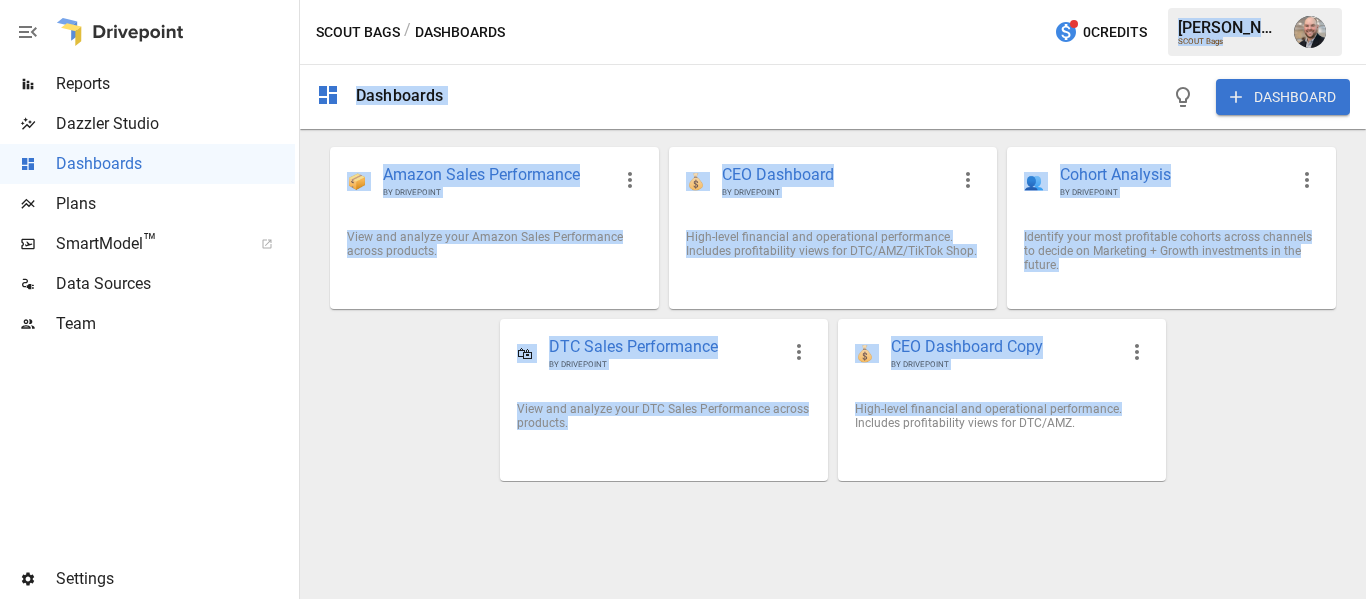 drag, startPoint x: 840, startPoint y: 29, endPoint x: 1182, endPoint y: 415, distance: 515.7131 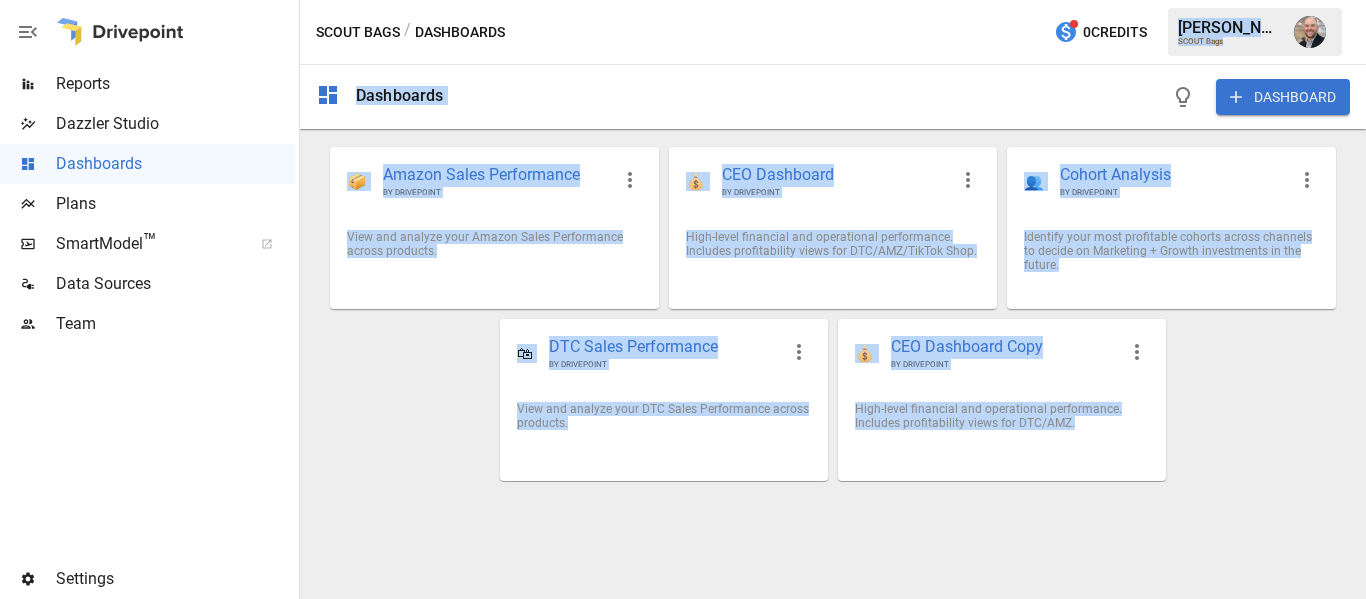 drag, startPoint x: 1197, startPoint y: 439, endPoint x: 840, endPoint y: 56, distance: 523.5819 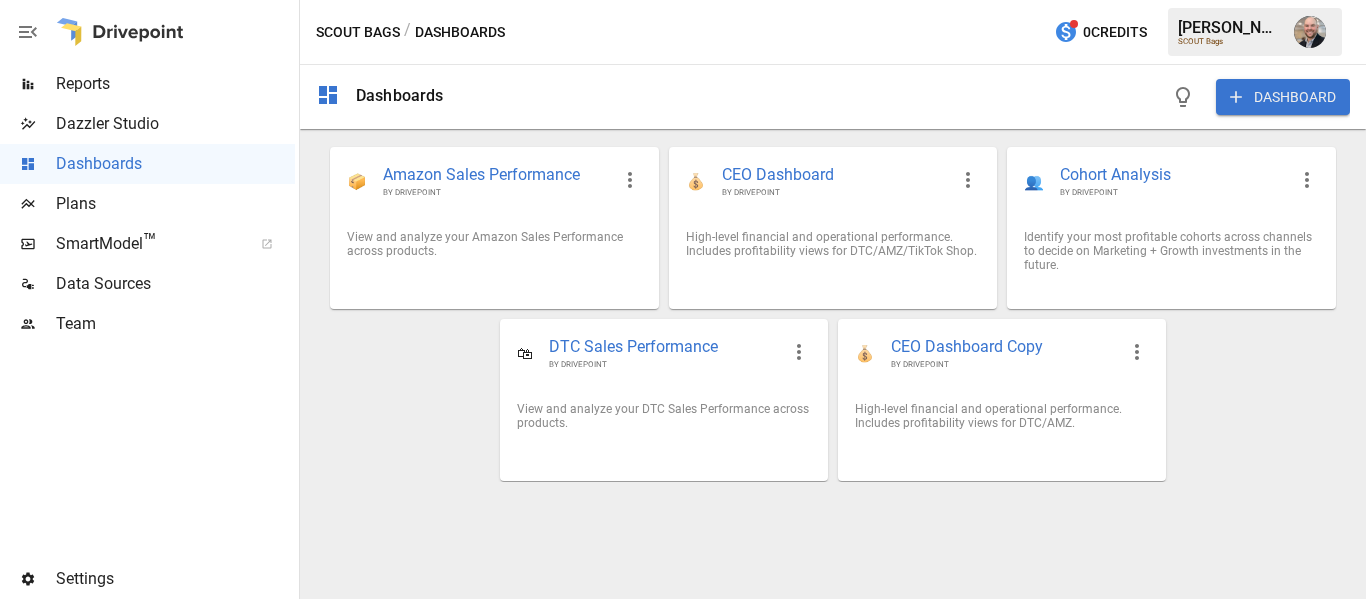 click on "SCOUT Bags / Dashboards 0  Credits Dustin J. SCOUT Bags" at bounding box center (833, 32) 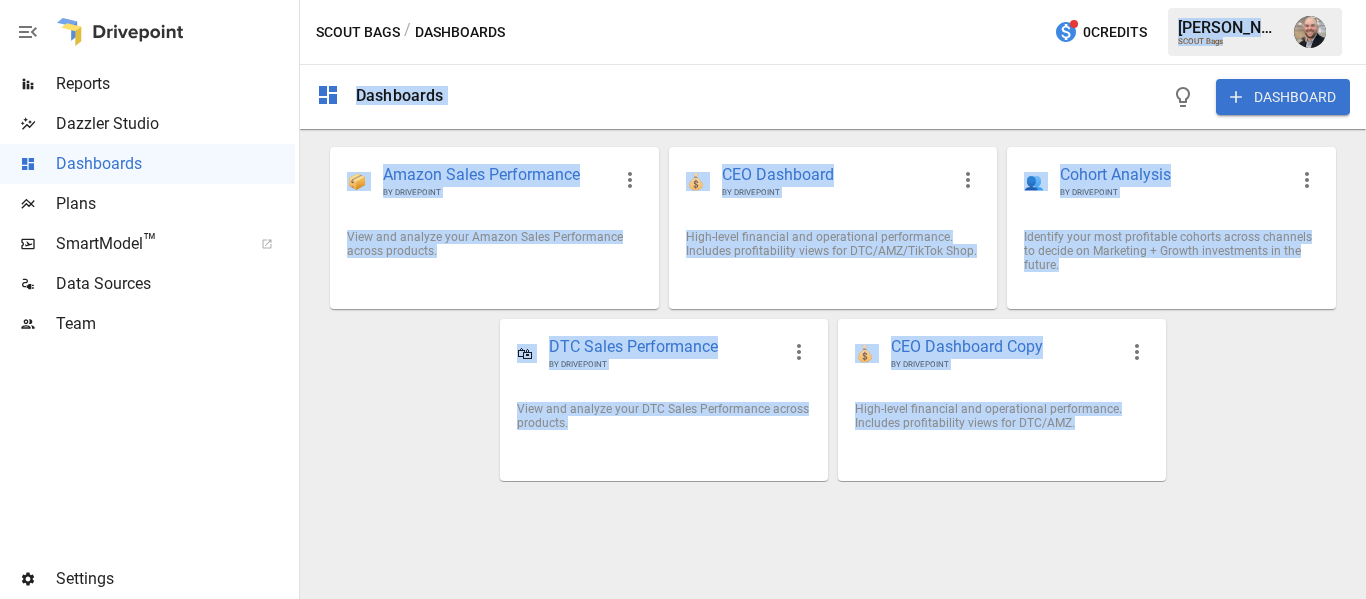 drag, startPoint x: 840, startPoint y: 56, endPoint x: 1278, endPoint y: 459, distance: 595.1916 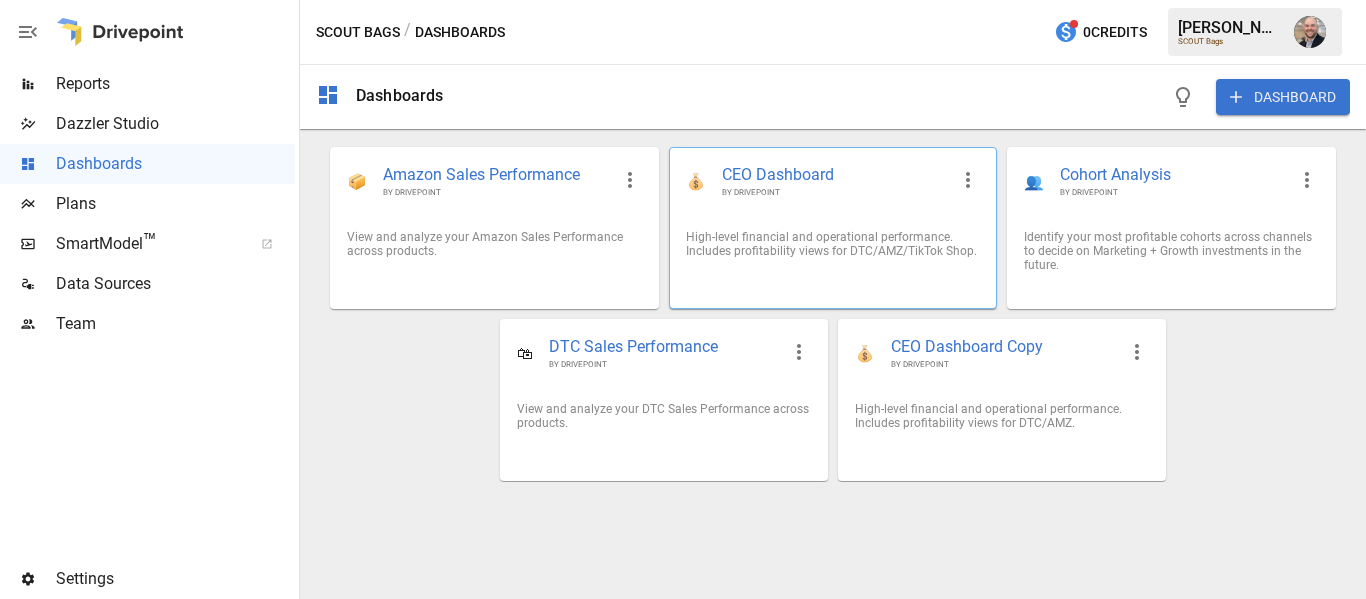 click on "High-level financial and operational performance. Includes profitability views for DTC/AMZ/TikTok Shop." at bounding box center (833, 244) 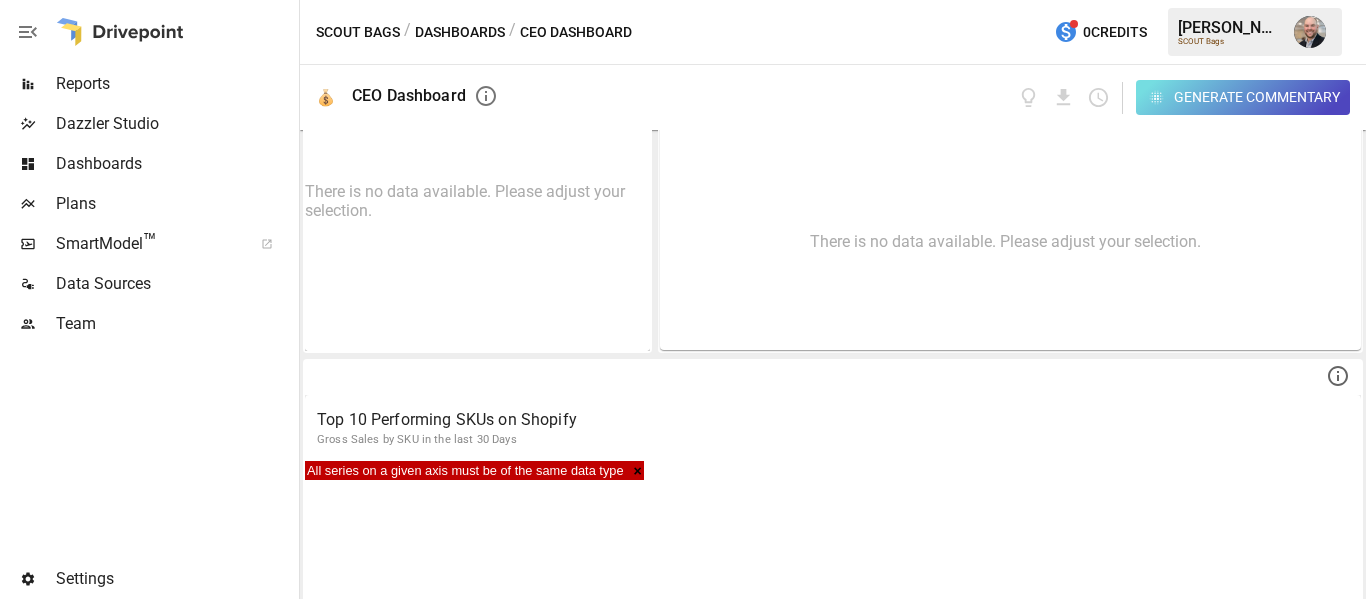 scroll, scrollTop: 0, scrollLeft: 0, axis: both 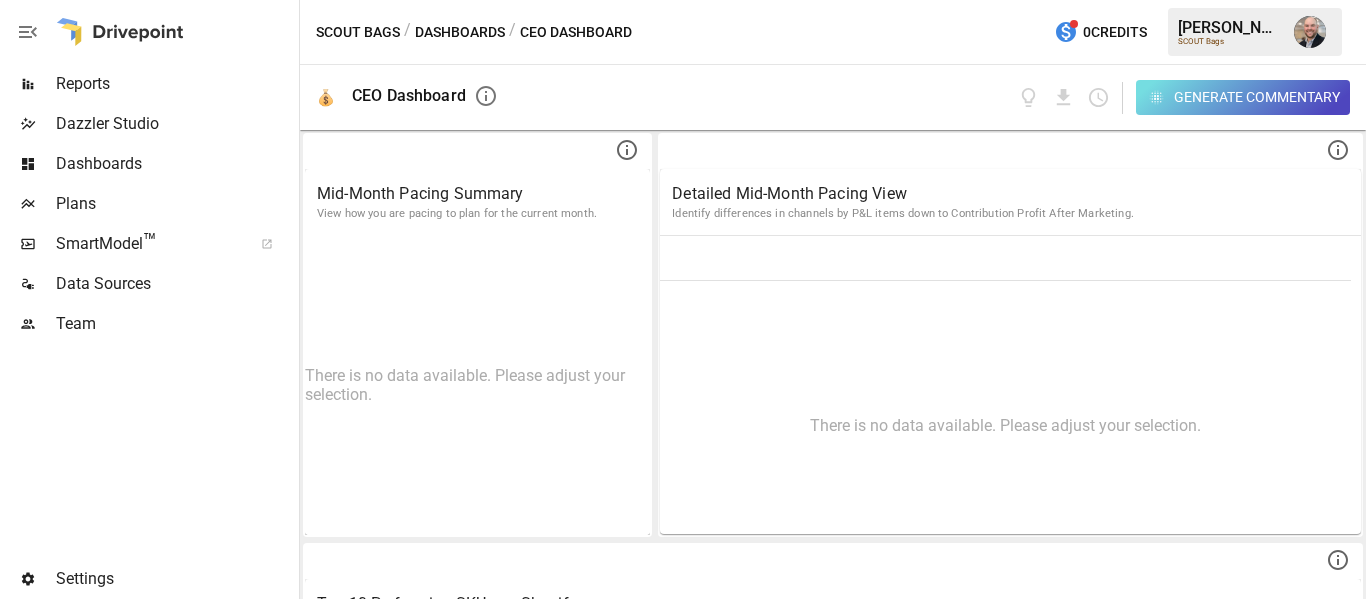 drag, startPoint x: 9, startPoint y: 462, endPoint x: 186, endPoint y: 34, distance: 463.1555 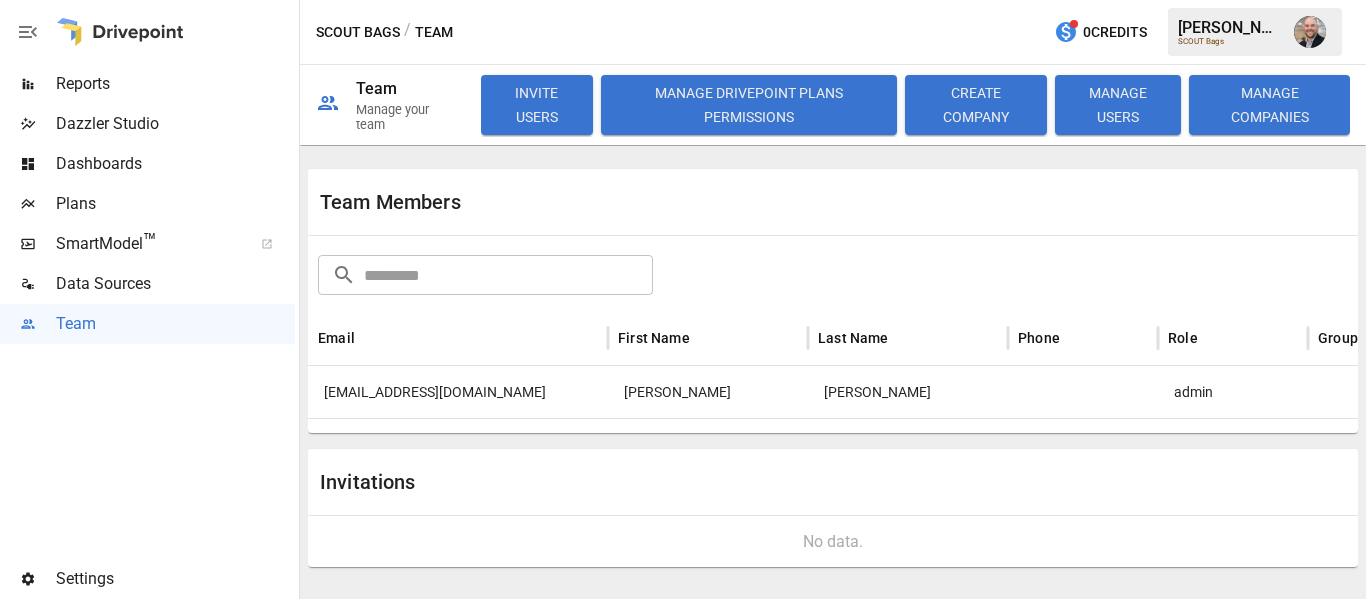 scroll, scrollTop: 25, scrollLeft: 0, axis: vertical 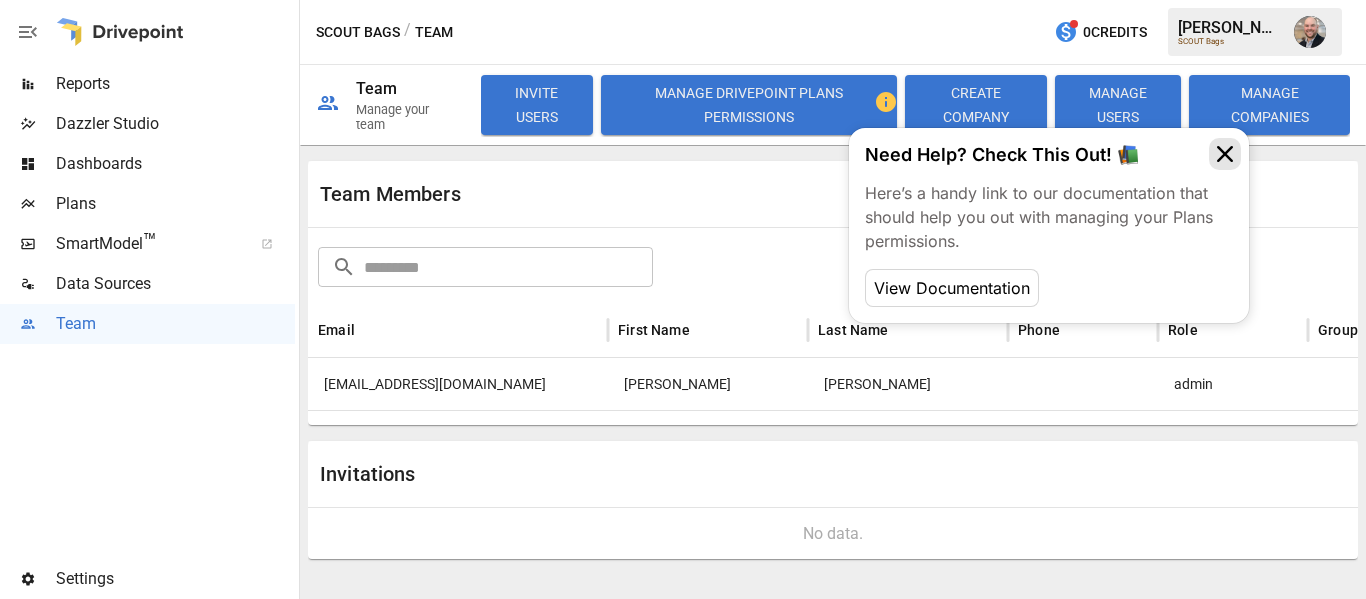 click at bounding box center [1225, 154] 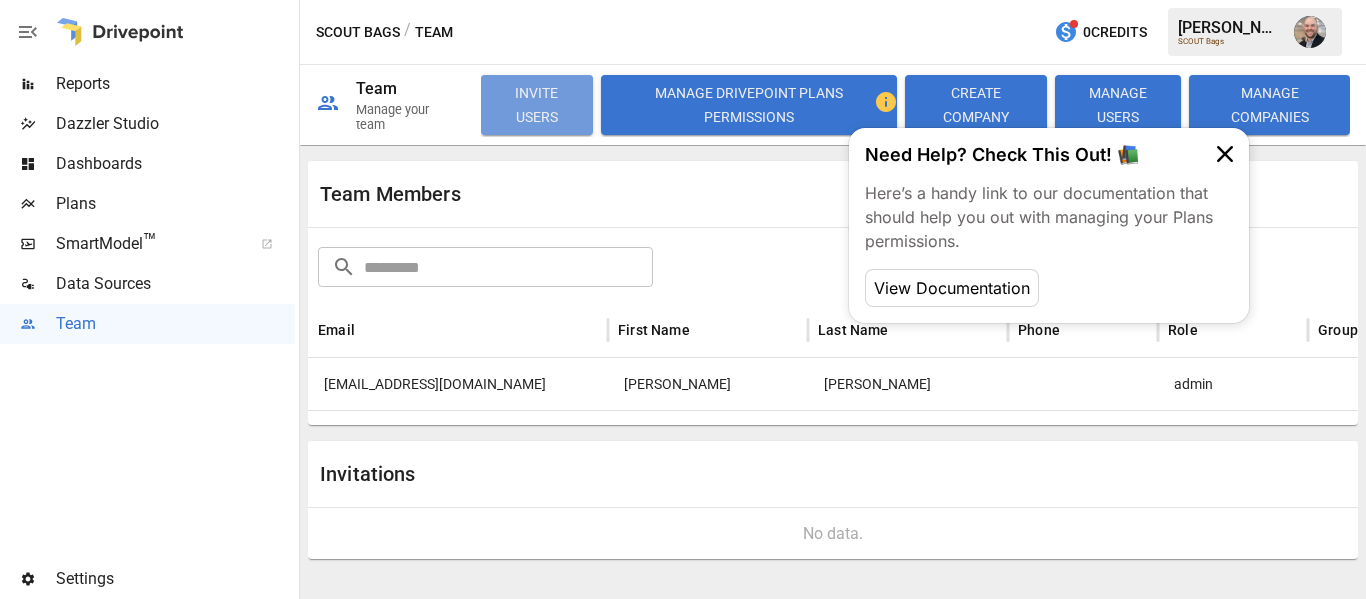 click on "INVITE USERS" at bounding box center [537, 105] 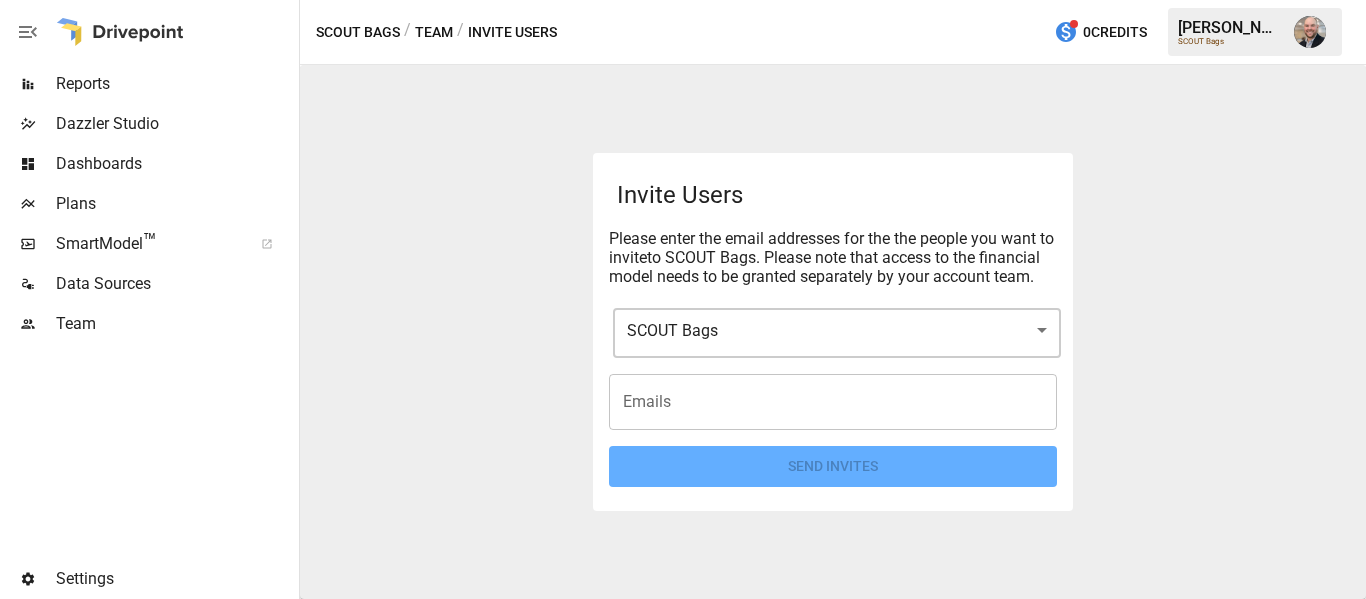 click on "Emails" at bounding box center (833, 402) 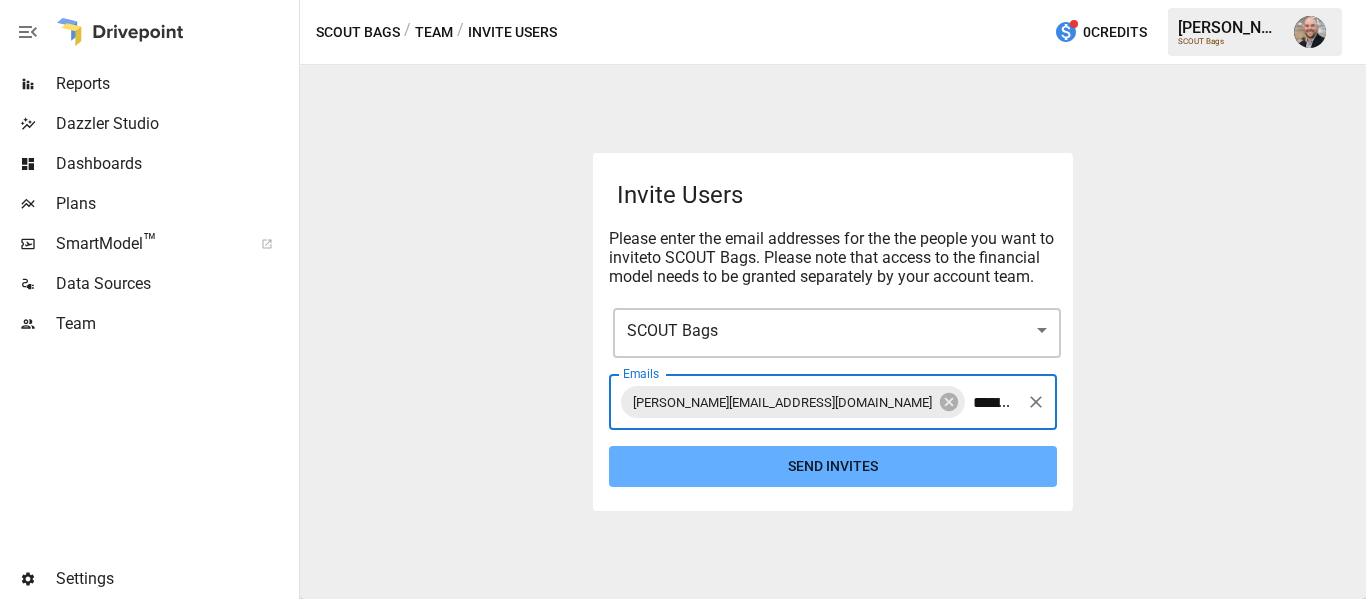 type on "**********" 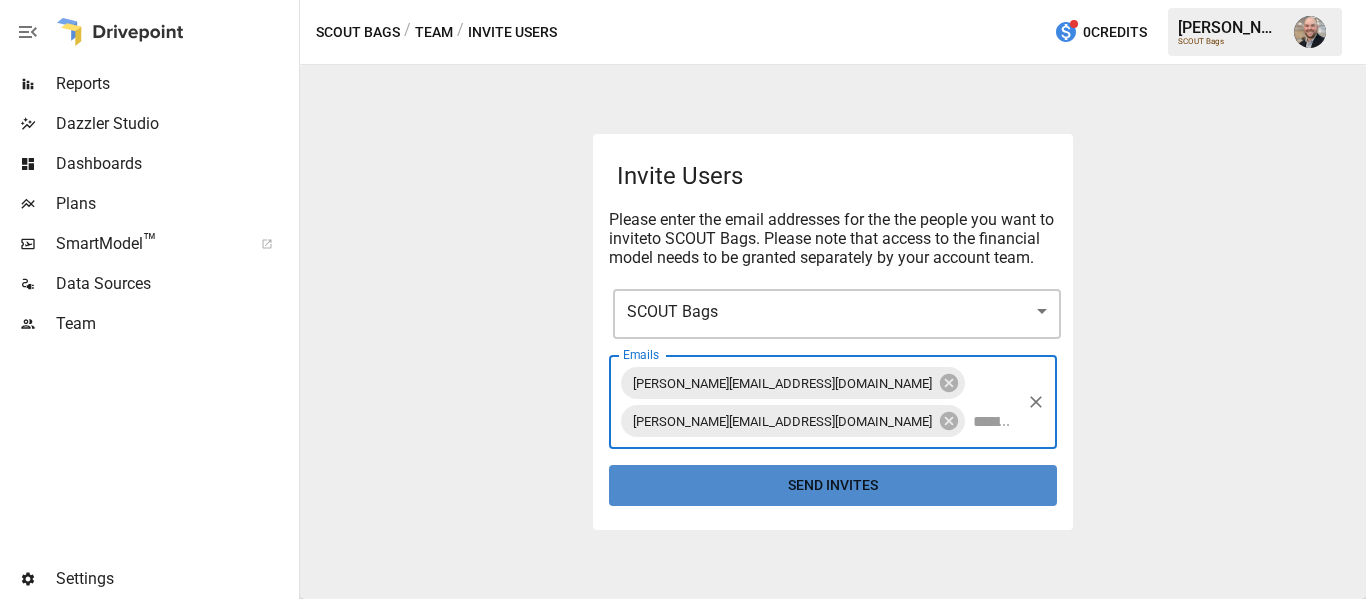 click on "Send Invites" at bounding box center (833, 485) 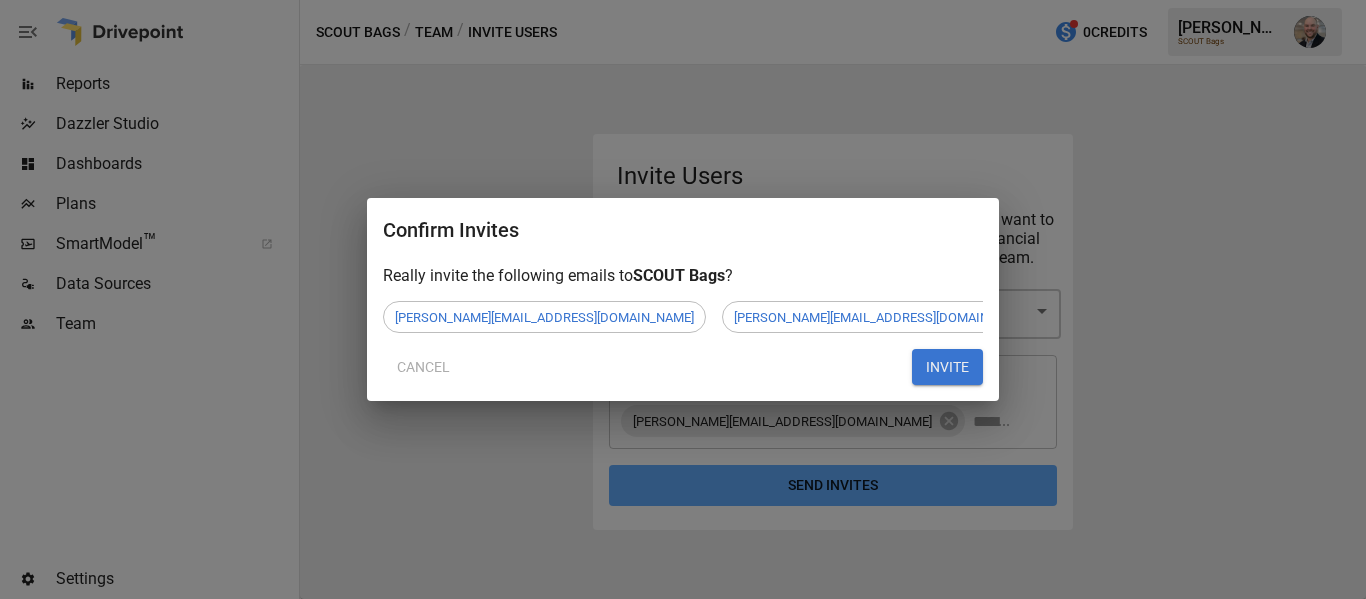 click on "INVITE" at bounding box center (947, 367) 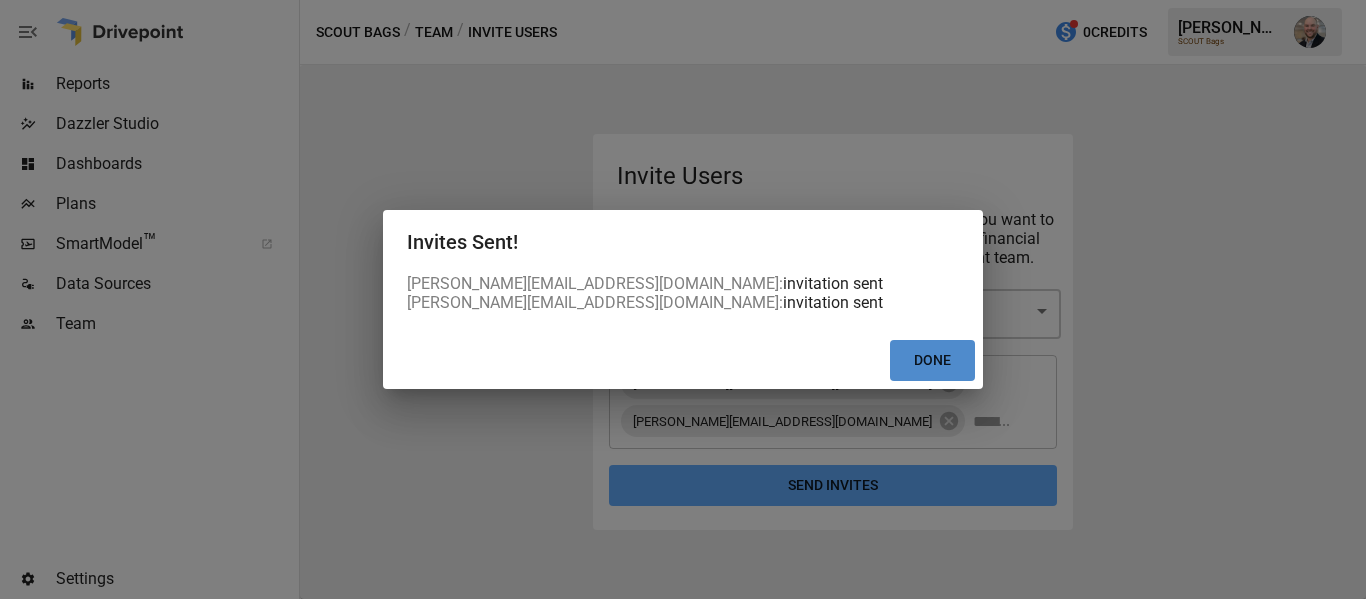 click on "Done" at bounding box center (932, 360) 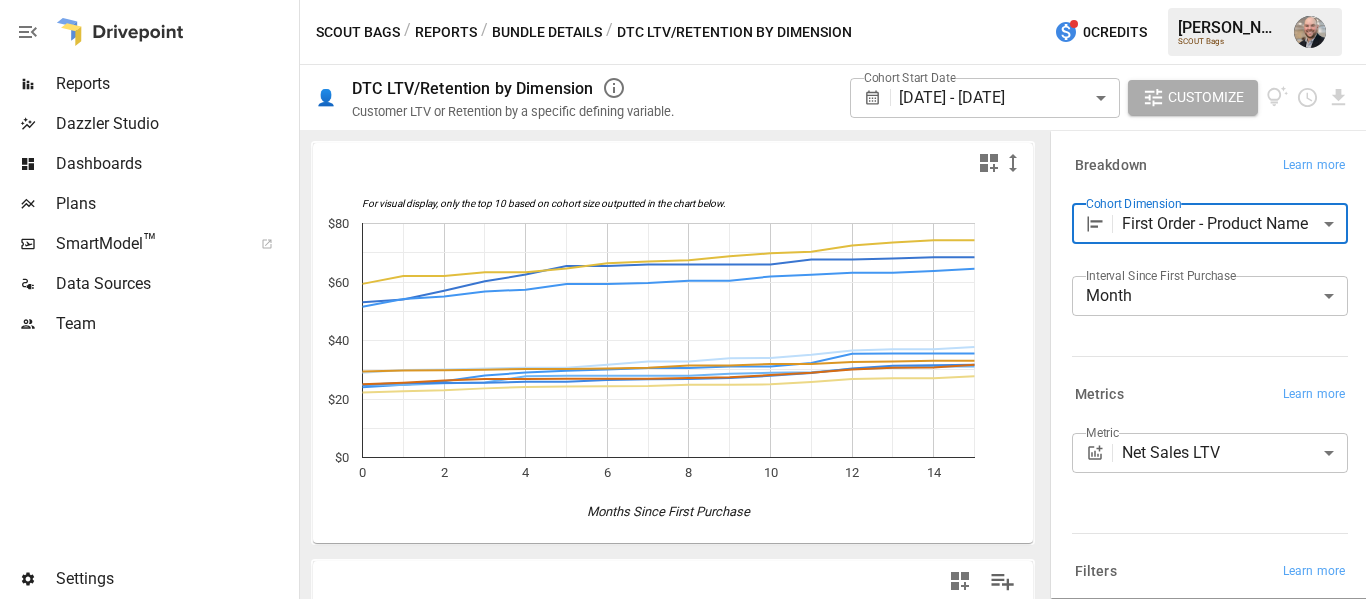 scroll, scrollTop: 0, scrollLeft: 0, axis: both 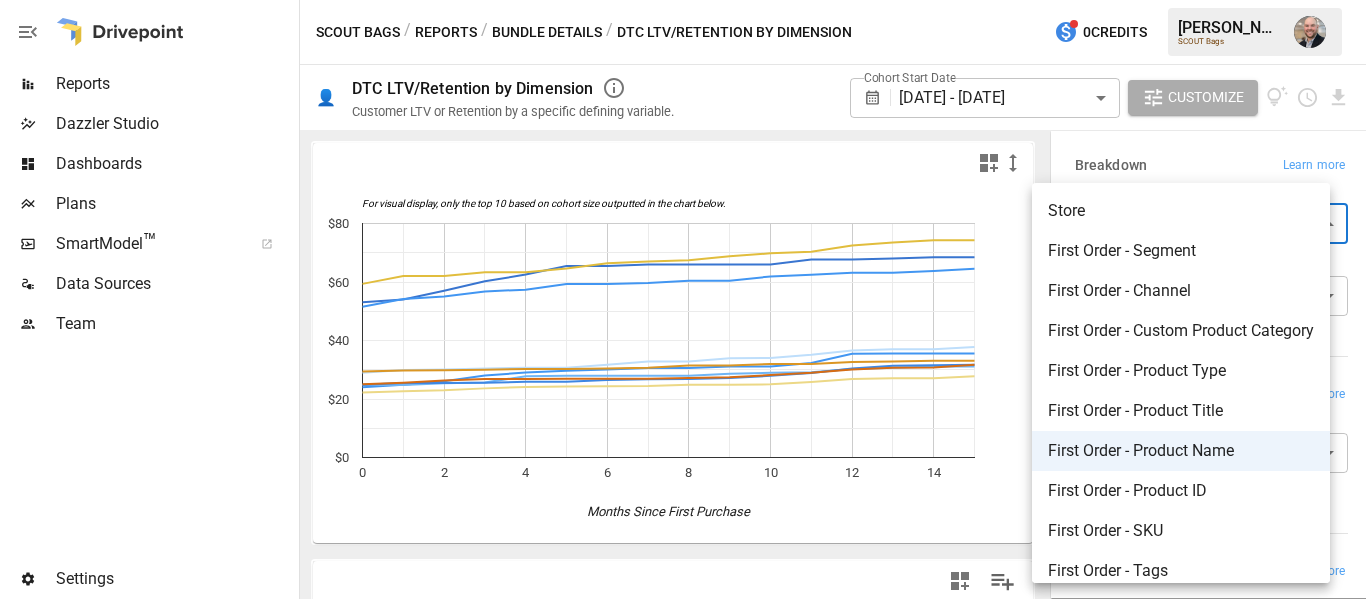 click on "Reports Dazzler Studio Dashboards Plans SmartModel ™ Data Sources Team Settings SCOUT Bags / Reports / Bundle Details / DTC LTV/Retention by Dimension 0  Credits [PERSON_NAME] SCOUT Bags 👤 DTC LTV/Retention by Dimension Customer LTV or Retention by a specific defining variable. Cohort Start Date [DATE] - [DATE] ****** ​ Customize For visual display, only the top 10 based on cohort size outputted in the chart below. 0 2 4 6 8 10 12 14 $0 $20 $40 $60 $80 Months Since First Purchase $80 ​ ​ First Order - Product Name  Cohort Size   0   1   2   3   4   5 Nooner Lunch Box - Grain Teaser 245 $22.23 $22.63 $22.96 $23.63 $24.09 $24.25 Nooner Lunch Box - Fleetwood Black 239 $24.81 $24.81 $25.39 $25.66 $27.79 $27.97 Nooner Lunch Box - Nantucket Navy 231 $29.02 $29.93 $30.06 $30.44 $30.67 $30.67 Nooner Lunch Box - Moves Like Jaguar 207 $25.02 $25.58 $26.29 $26.84 $26.84 $26.95 Nooner Lunch Box - Montauk Mint 195 $24.88 $25.43 $25.43 $25.53 $25.92 $25.92 Original Deano Tote Bag - Nantucket Navy 185 $51.53" at bounding box center (683, 0) 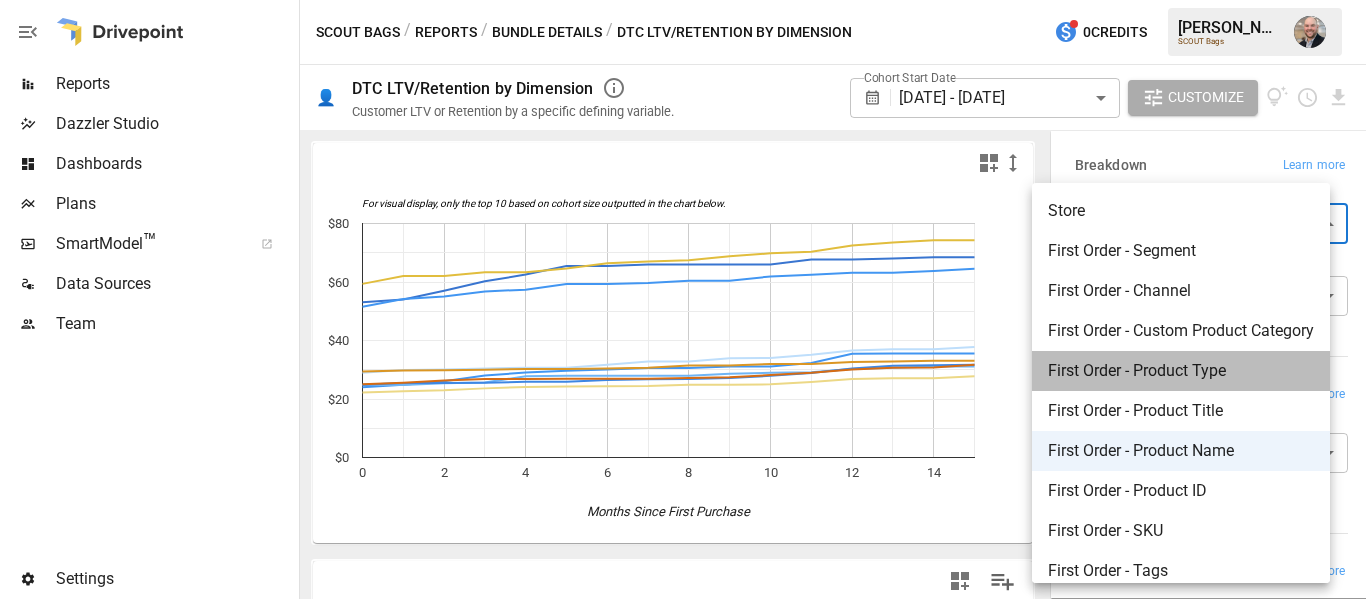 click on "First Order - Product Type" at bounding box center [1181, 371] 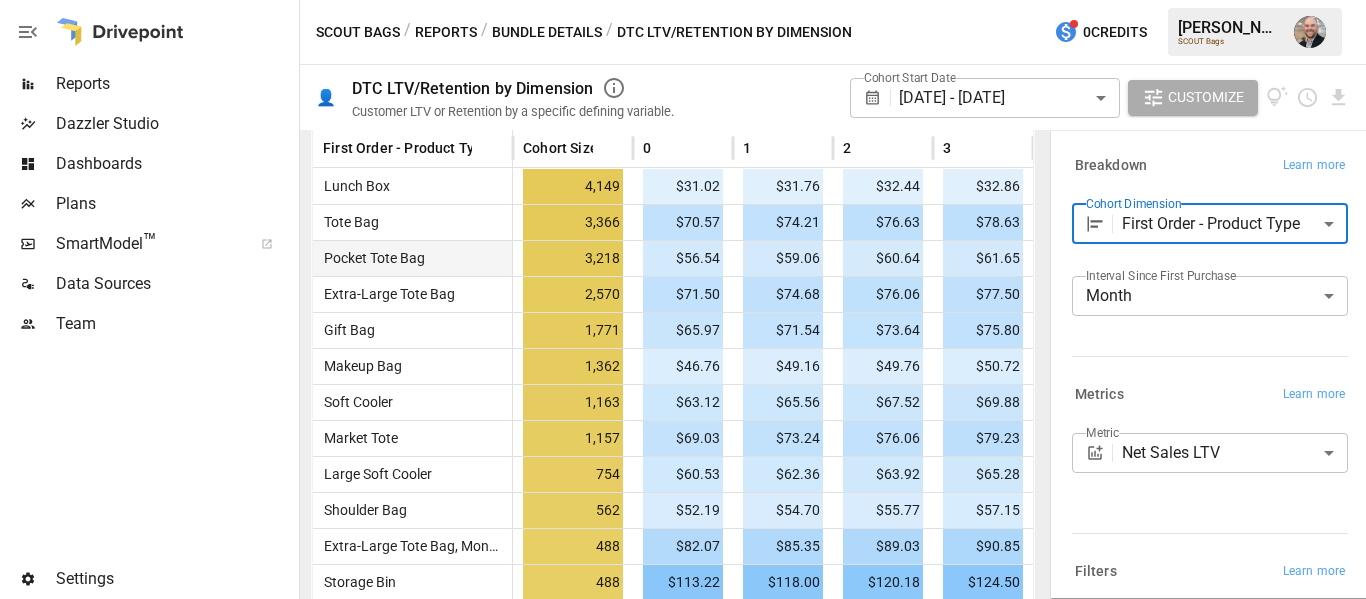 scroll, scrollTop: 380, scrollLeft: 0, axis: vertical 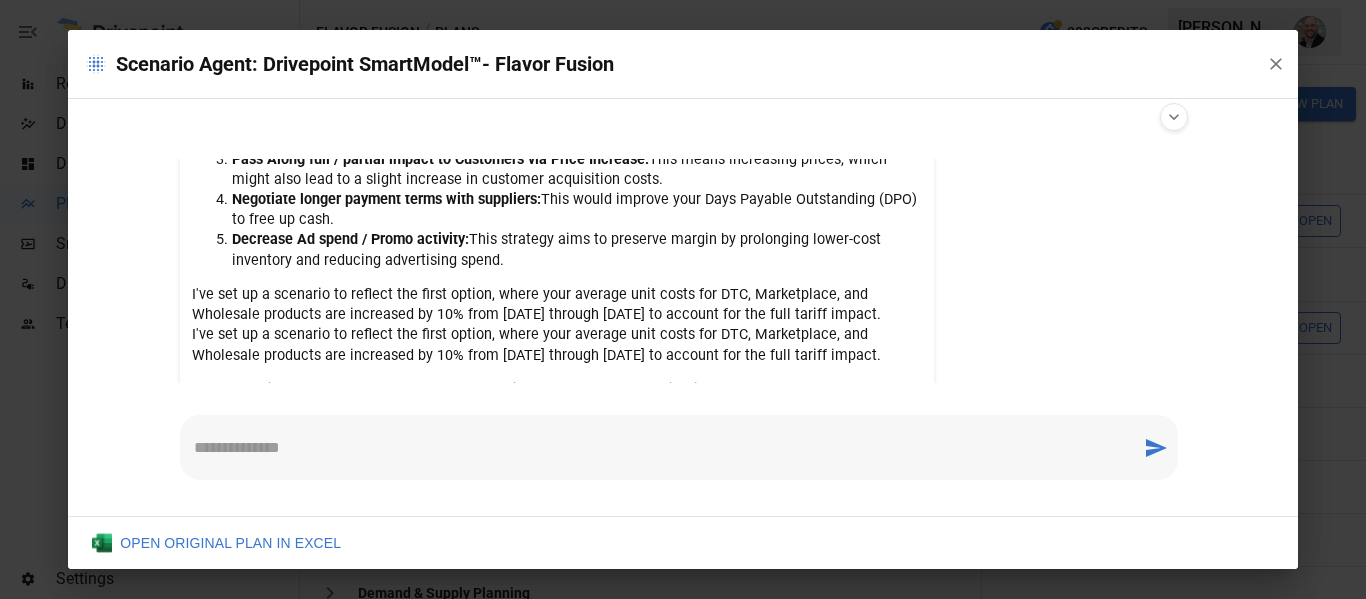 drag, startPoint x: 514, startPoint y: 265, endPoint x: 497, endPoint y: 248, distance: 24.04163 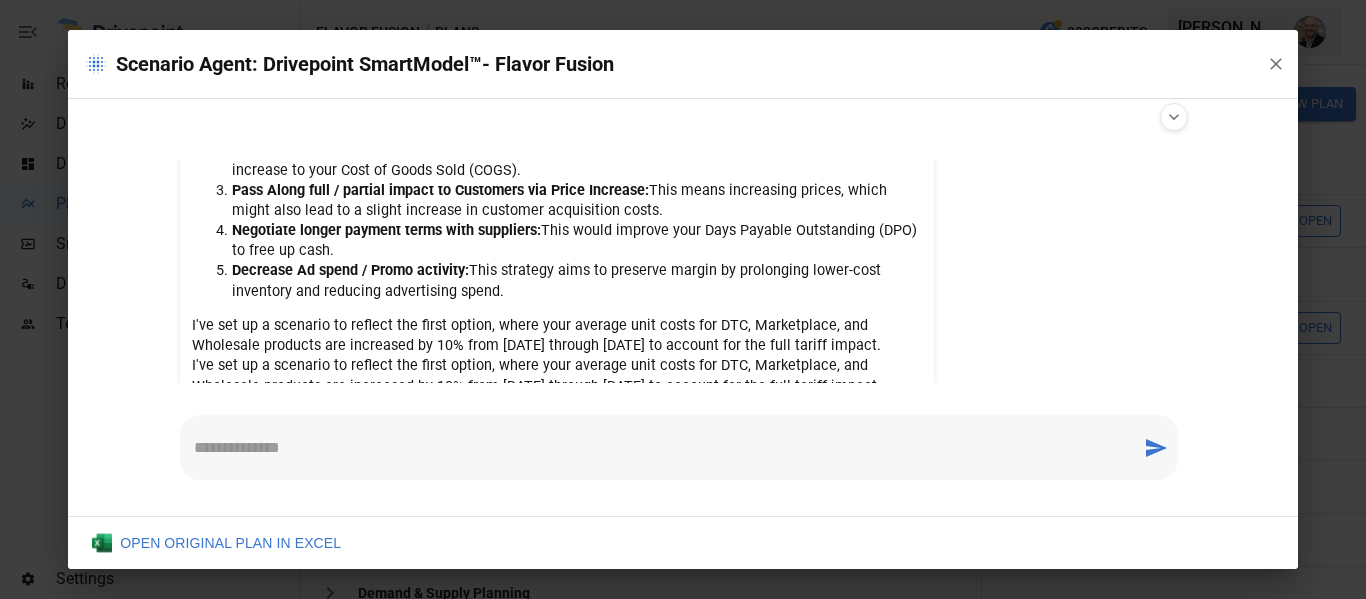 scroll, scrollTop: 451, scrollLeft: 0, axis: vertical 